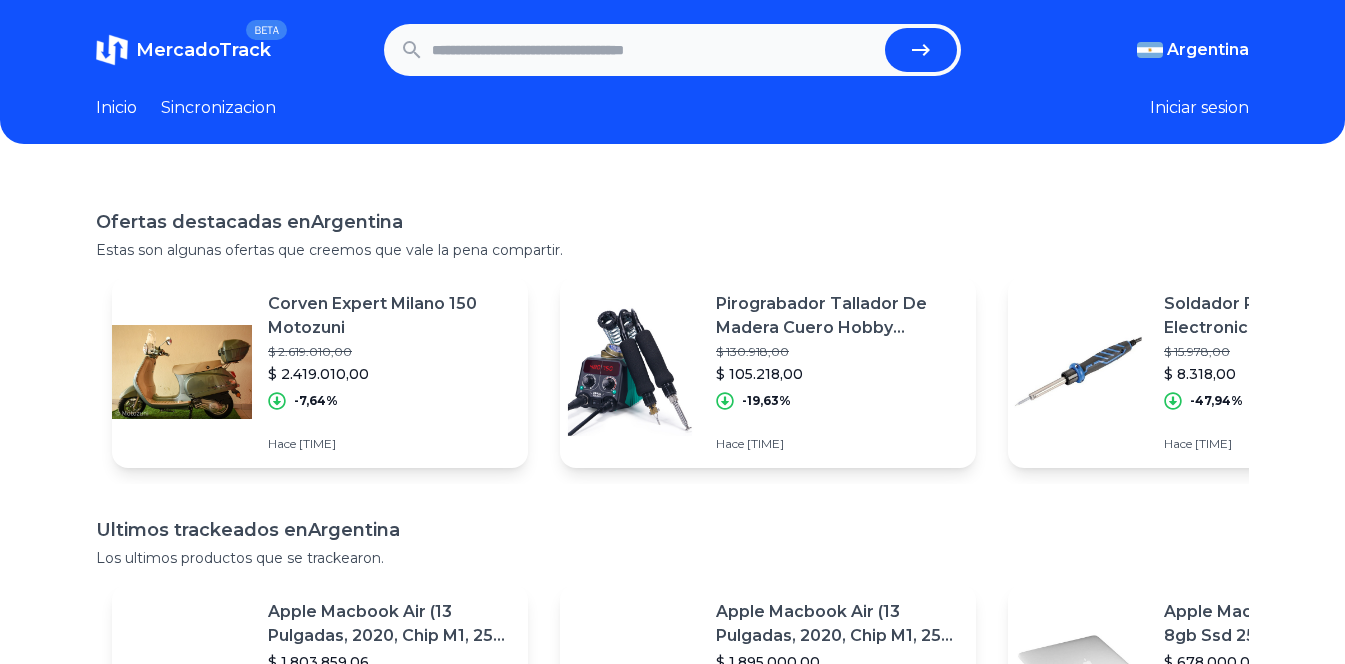 scroll, scrollTop: 0, scrollLeft: 0, axis: both 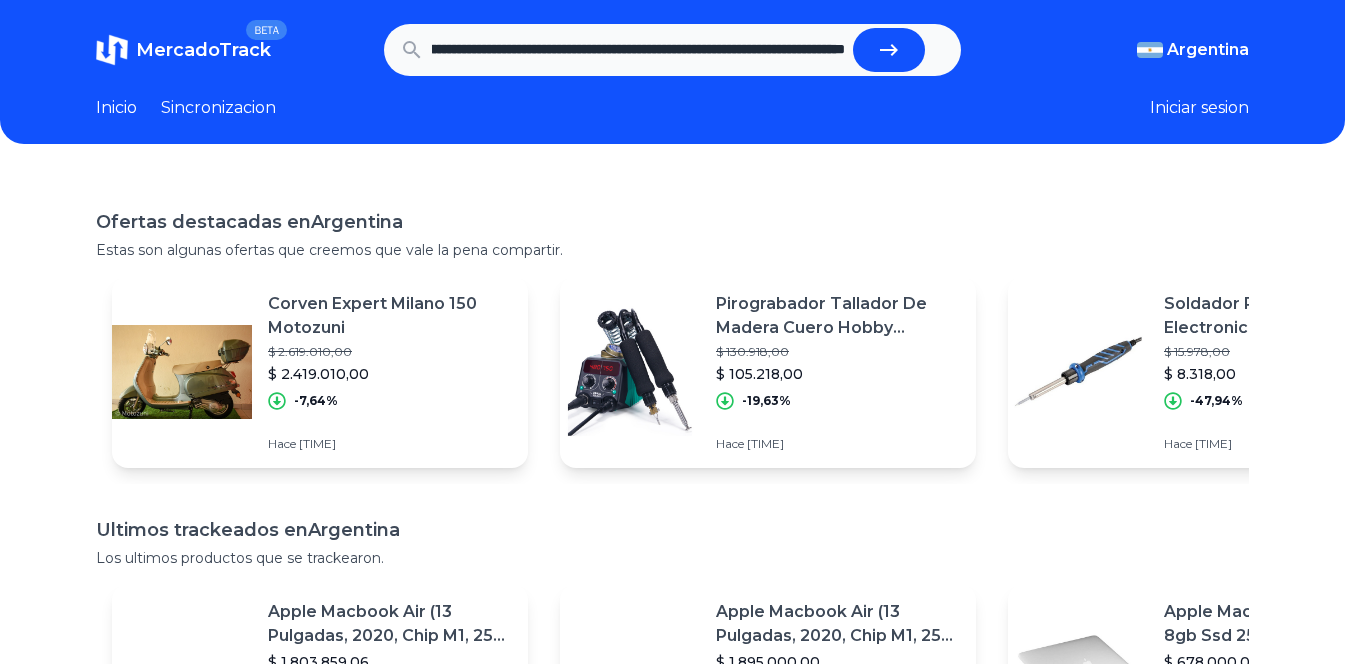 click at bounding box center (889, 50) 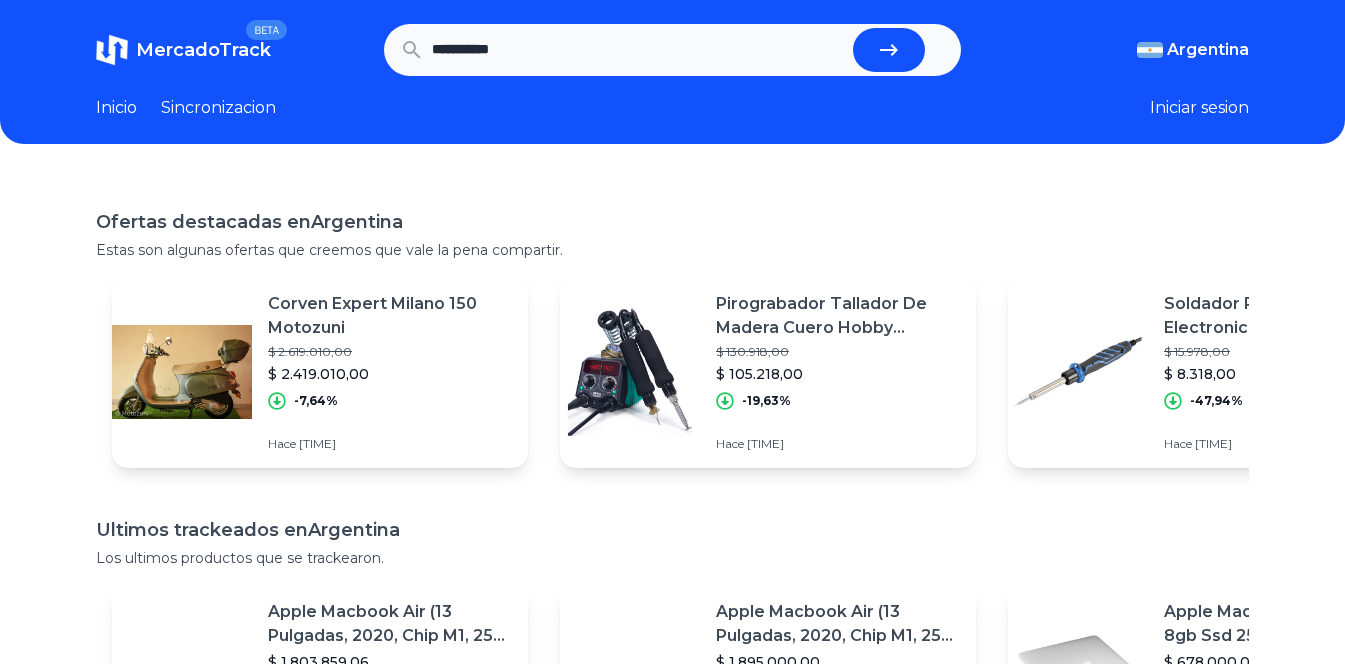 scroll, scrollTop: 0, scrollLeft: 0, axis: both 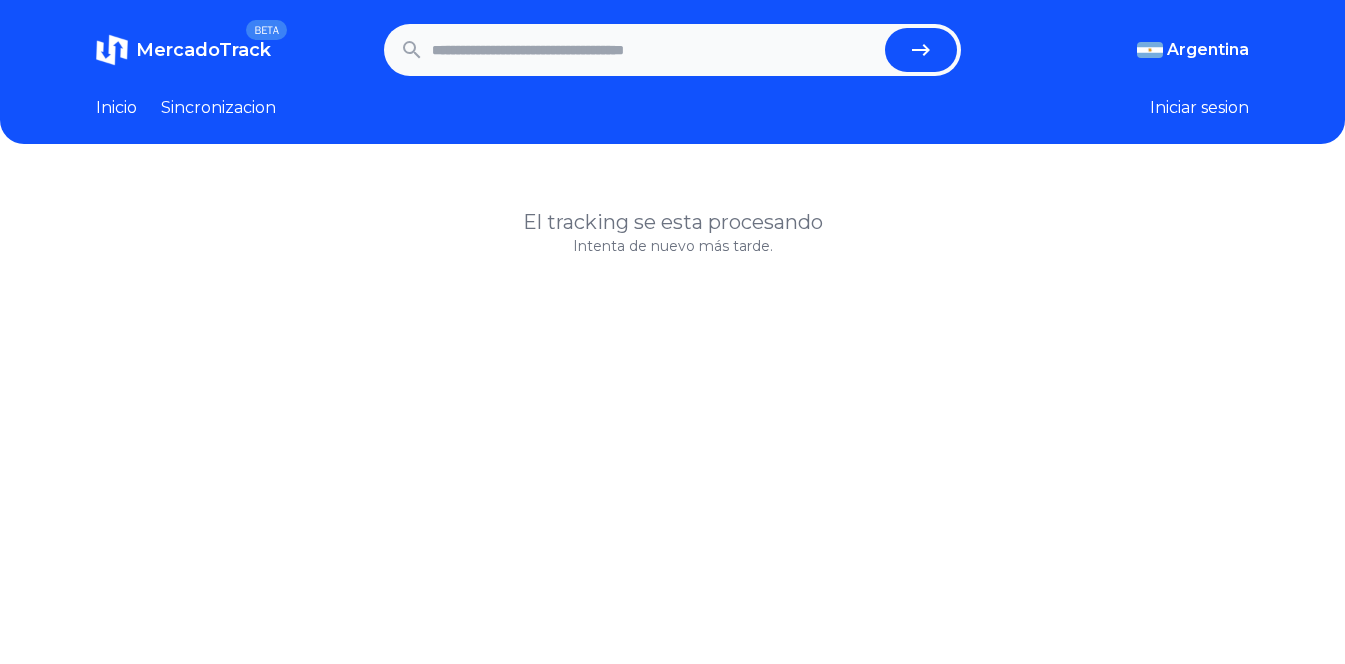 click on "Inicio" at bounding box center (116, 108) 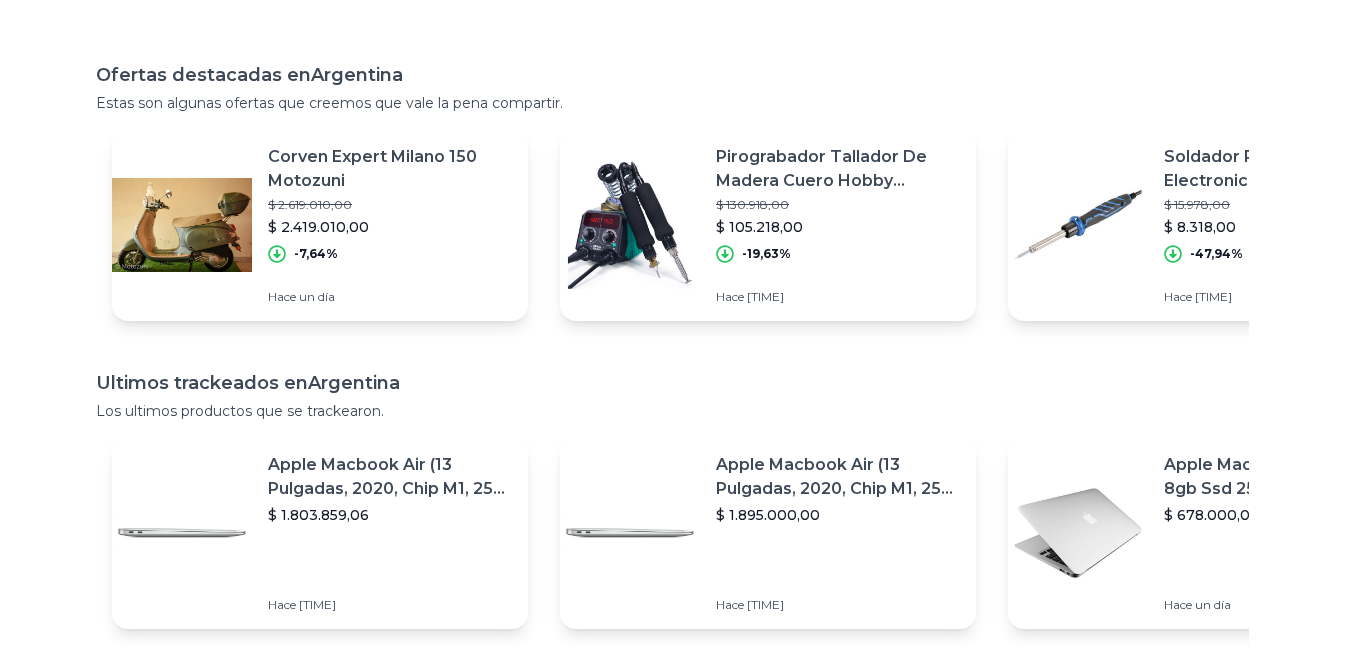 scroll, scrollTop: 0, scrollLeft: 0, axis: both 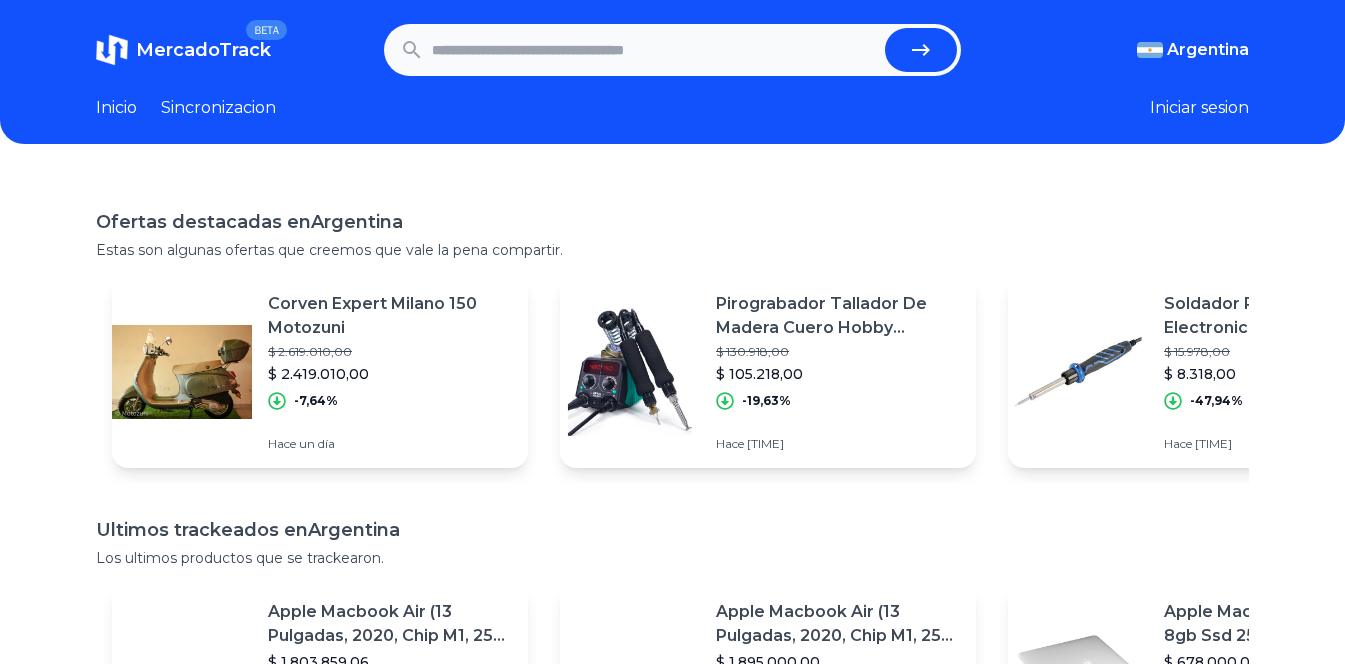 click on "Iniciar sesion" at bounding box center (1199, 108) 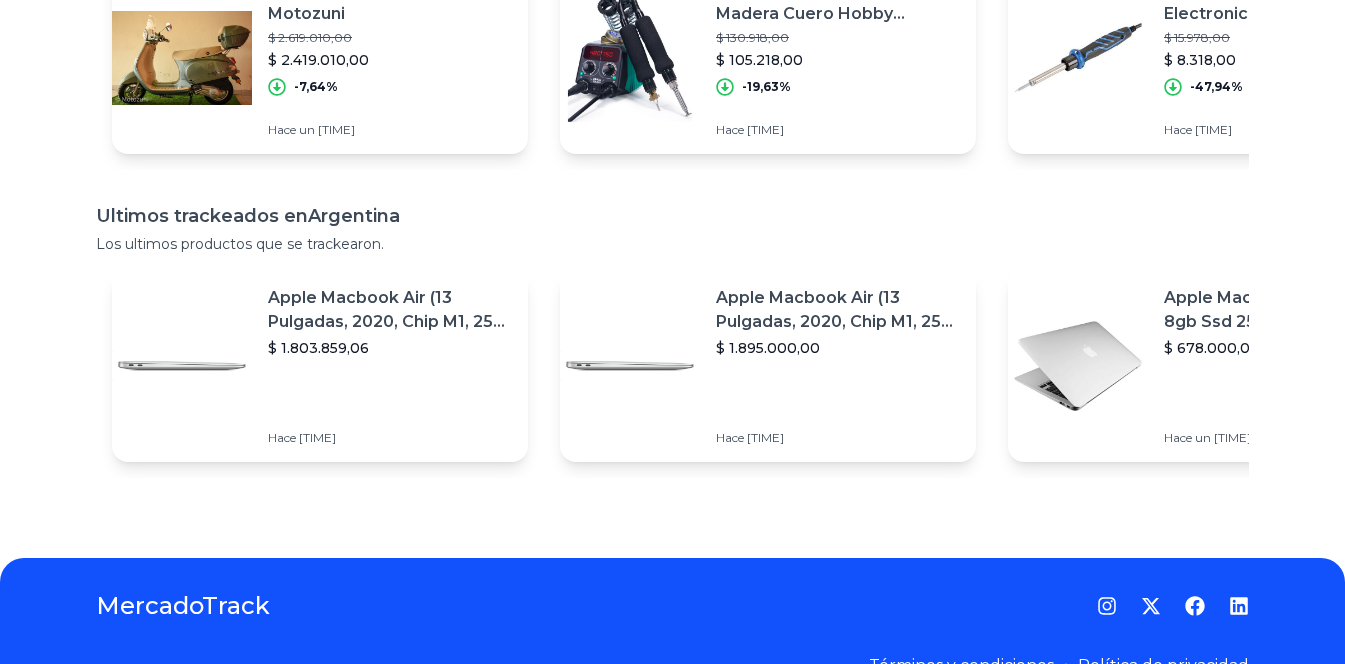 scroll, scrollTop: 300, scrollLeft: 0, axis: vertical 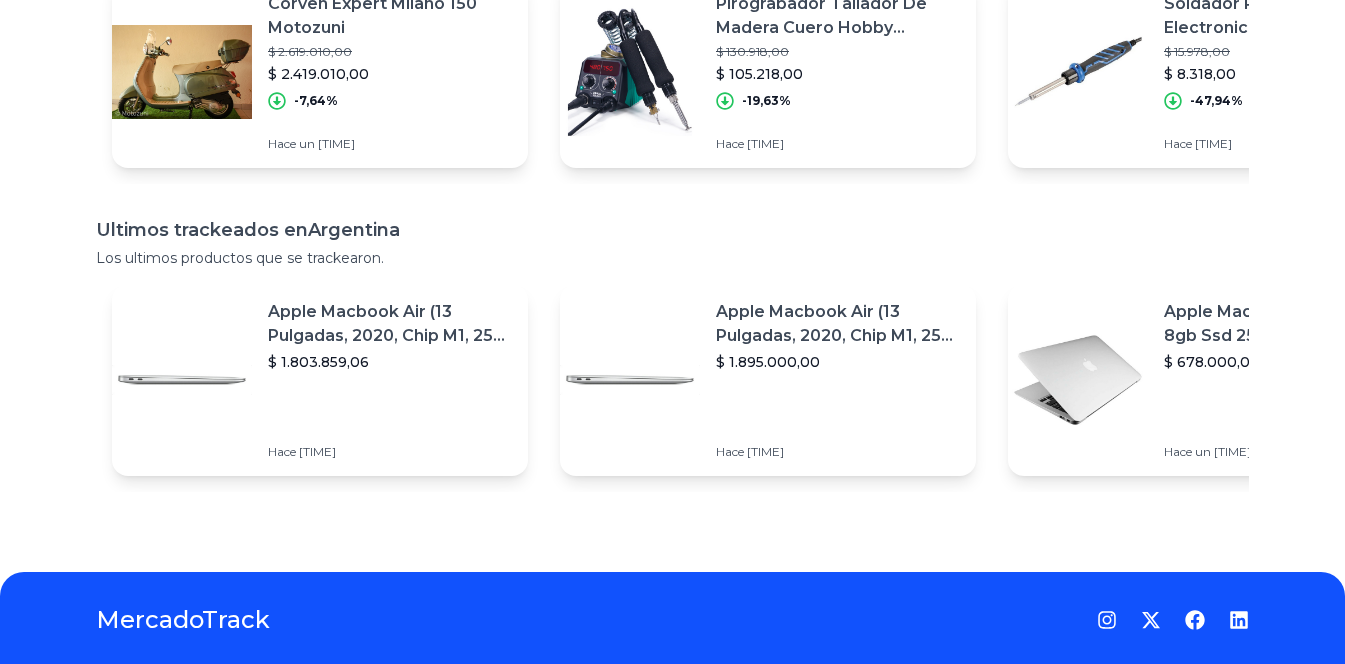 click on "Apple Macbook Air (13 Pulgadas, 2020, Chip M1, 256 Gb De Ssd, 8 Gb De Ram) - Plata" at bounding box center (838, 324) 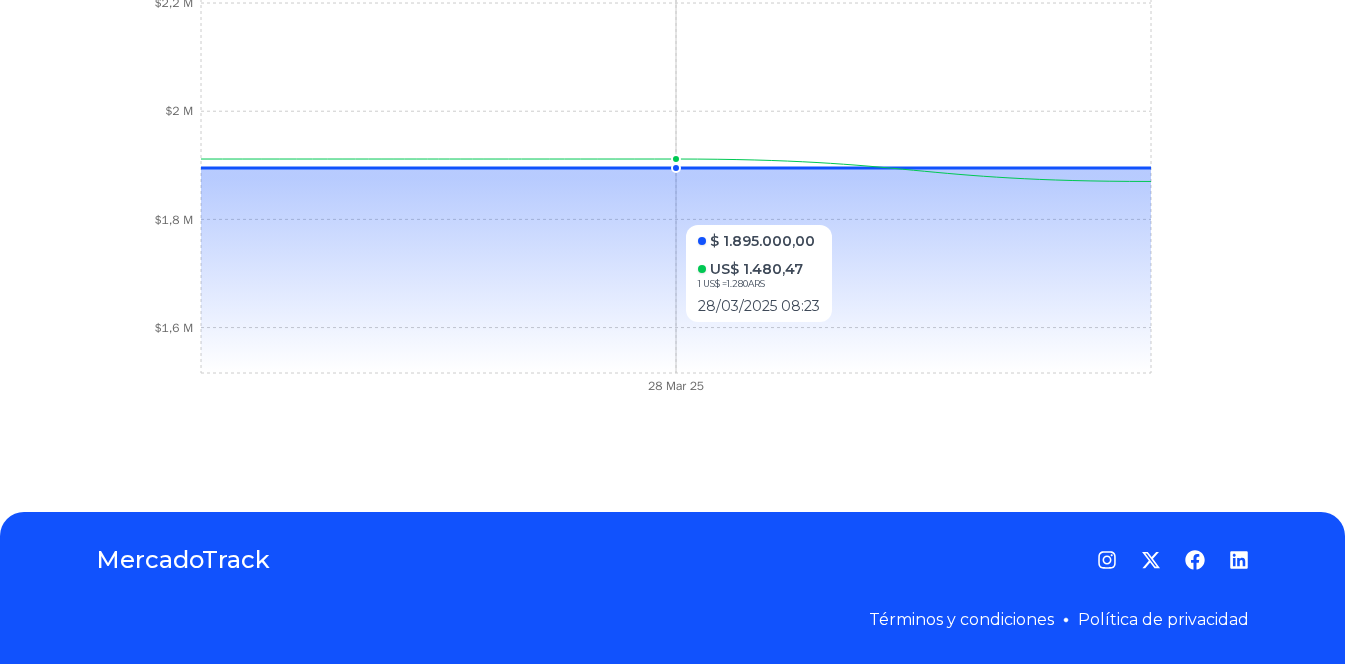 scroll, scrollTop: 1061, scrollLeft: 0, axis: vertical 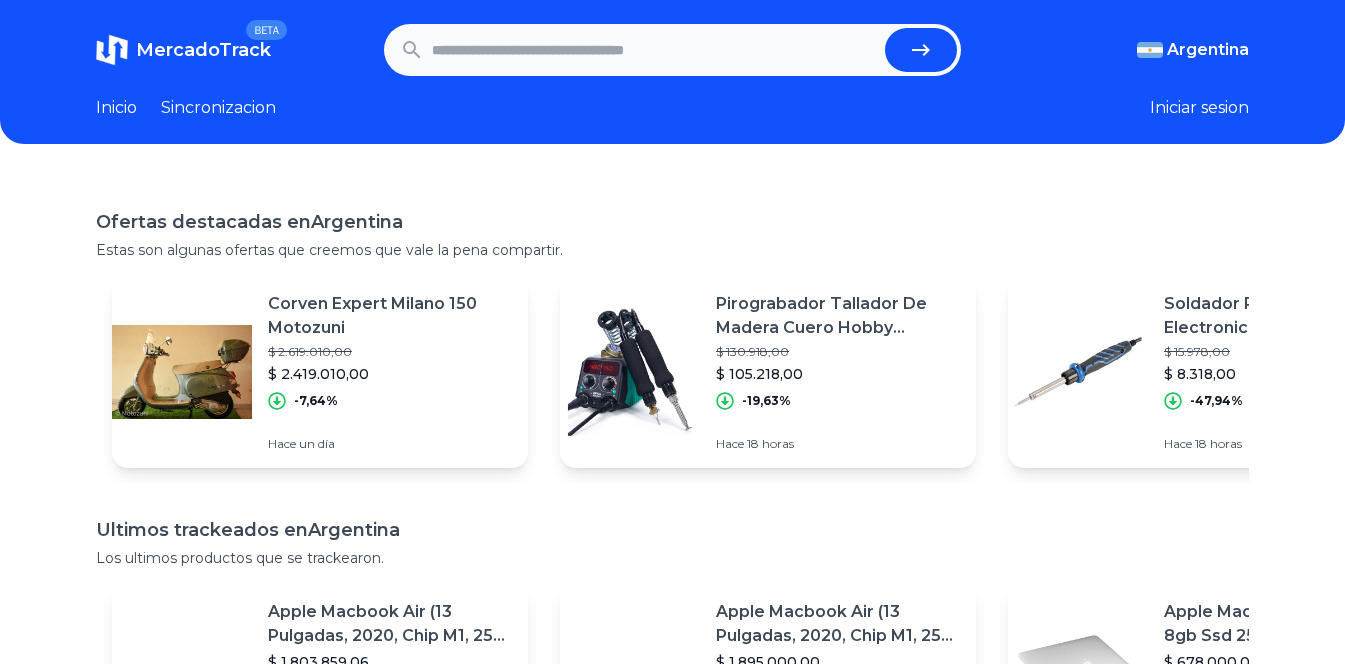 click on "Ofertas destacadas en  Argentina Estas son algunas ofertas que creemos que vale la pena compartir. Corven Expert Milano 150 Motozuni $ 2.619.010,00 $ 2.419.010,00 -7,64% Hace   un día Pirograbador Tallador De Madera Cuero Hobby Profesional   $ 130.918,00 $ 105.218,00 -19,63% Hace   18 horas Soldador Profesional  Electronica Reparacion Punta Ceramica $ 15.978,00 $ 8.318,00 -47,94% Hace   18 horas Zanella Ceccato R150 Cafe Racer Motozuni $ 2.230.510,00 $ 2.030.510,00 -8,97% Hace   un día Monitor Gamer LG 24gl600f Led 23.6  Negro 100v/240v $ 599.999,00 $ 529.999,00 -11,67% Hace   18 horas Cubierta 160/60-r17 Radial Michelin Pilot Street $ 321.445,00 $ 293.400,00 -8,72% Hace   21 horas Thinner Standard Sinteplast 18lt - Imagen Pinturerías -  $ 81.242,19 $ 79.549,90 -2,08% Hace   19 horas Intercomunicador Ejeas Ms8se 6 Personas Alcance 1000 Metros Ip67 Reconexión Automática Reducción De Ruido $ 141.700,00 $ 130.000,00 -8,26% Hace   21 horas $ 65.978,00 $ 62.415,00 -5,4% Hace   21 horas Hace" at bounding box center [672, 508] 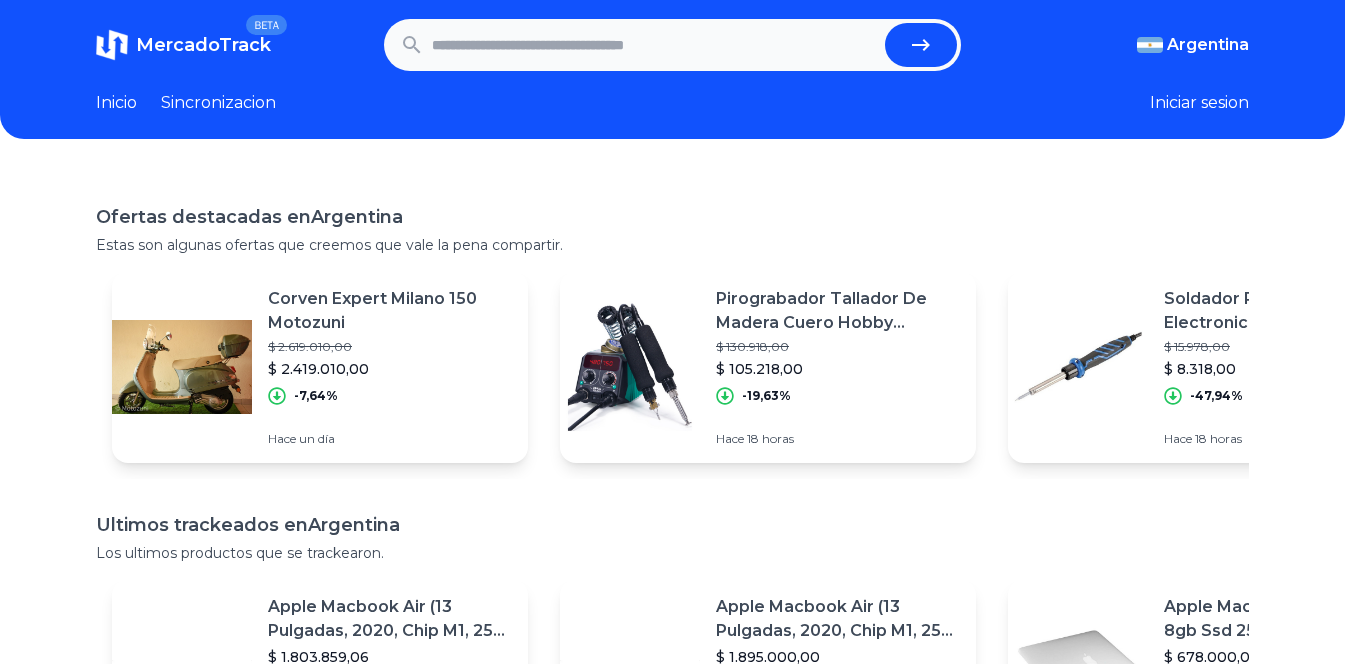 scroll, scrollTop: 0, scrollLeft: 0, axis: both 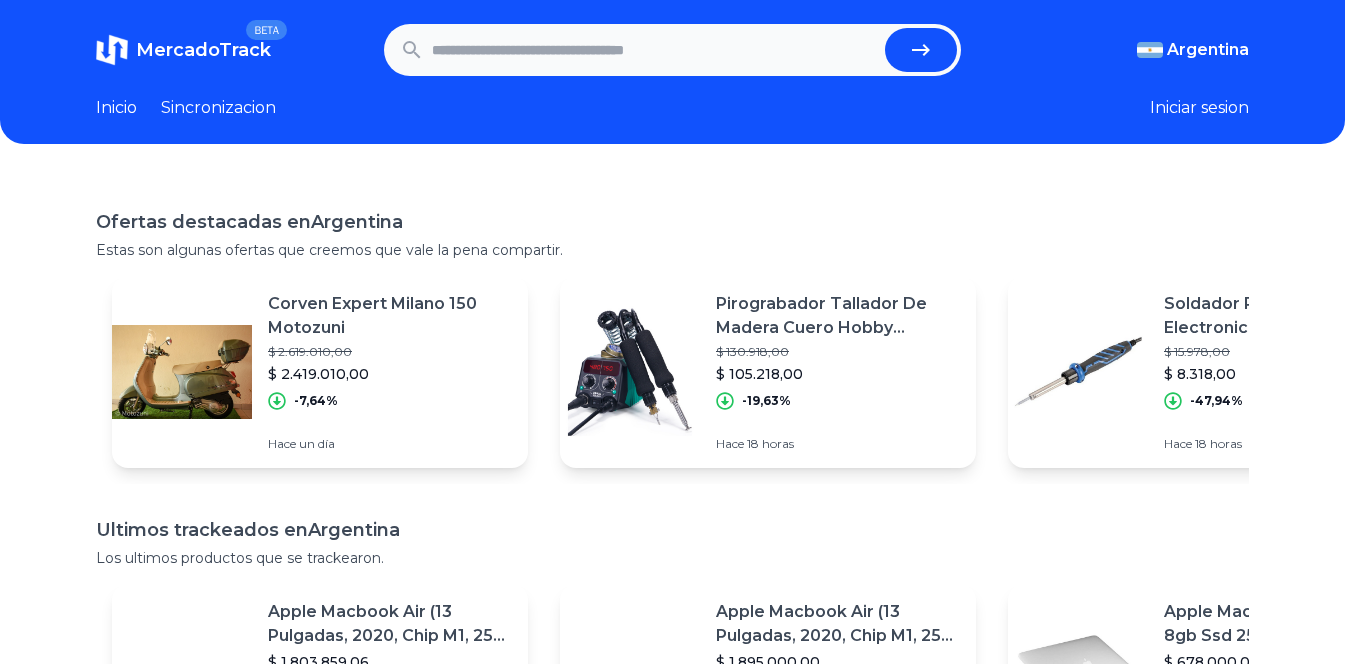 click on "Sincronizacion" at bounding box center (218, 108) 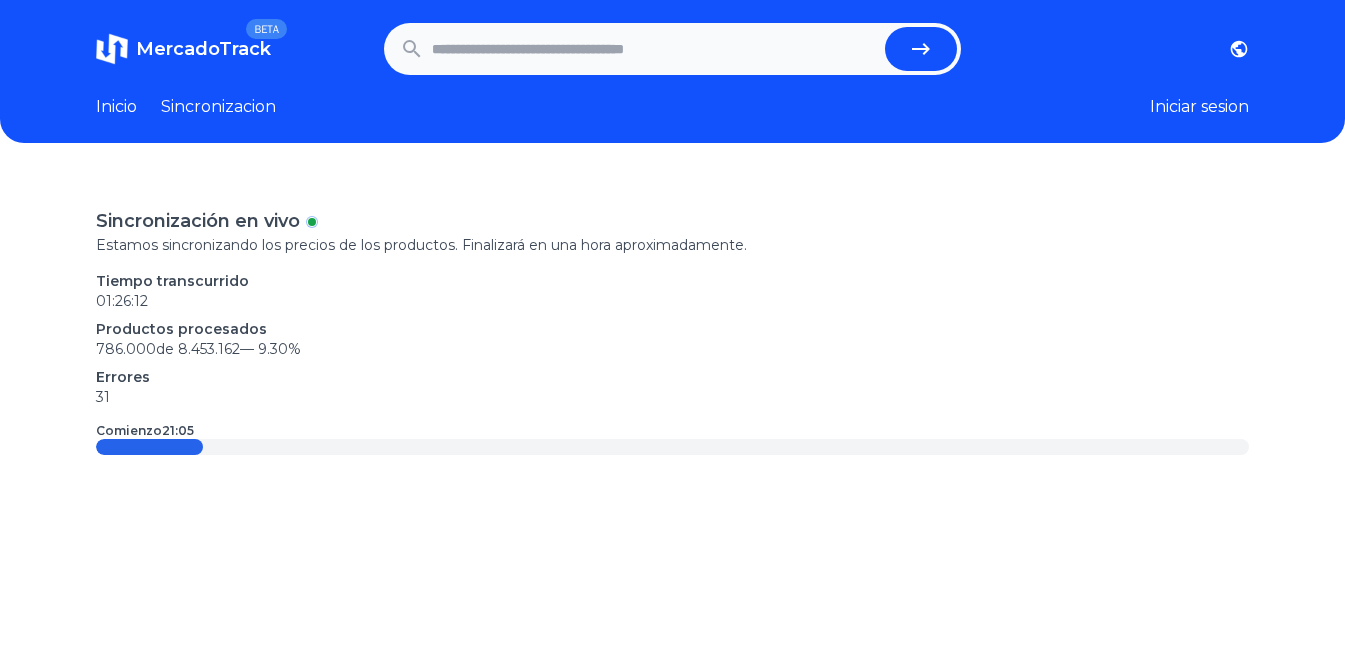 scroll, scrollTop: 0, scrollLeft: 0, axis: both 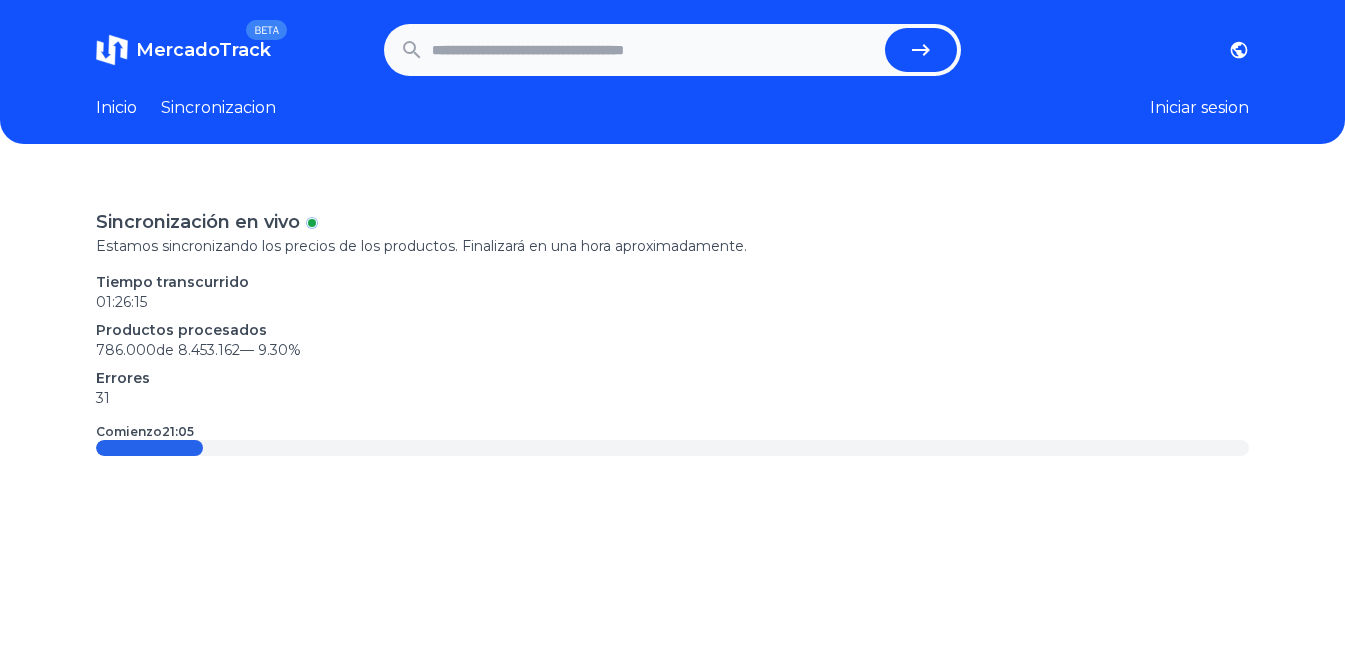drag, startPoint x: 555, startPoint y: 63, endPoint x: 540, endPoint y: 55, distance: 17 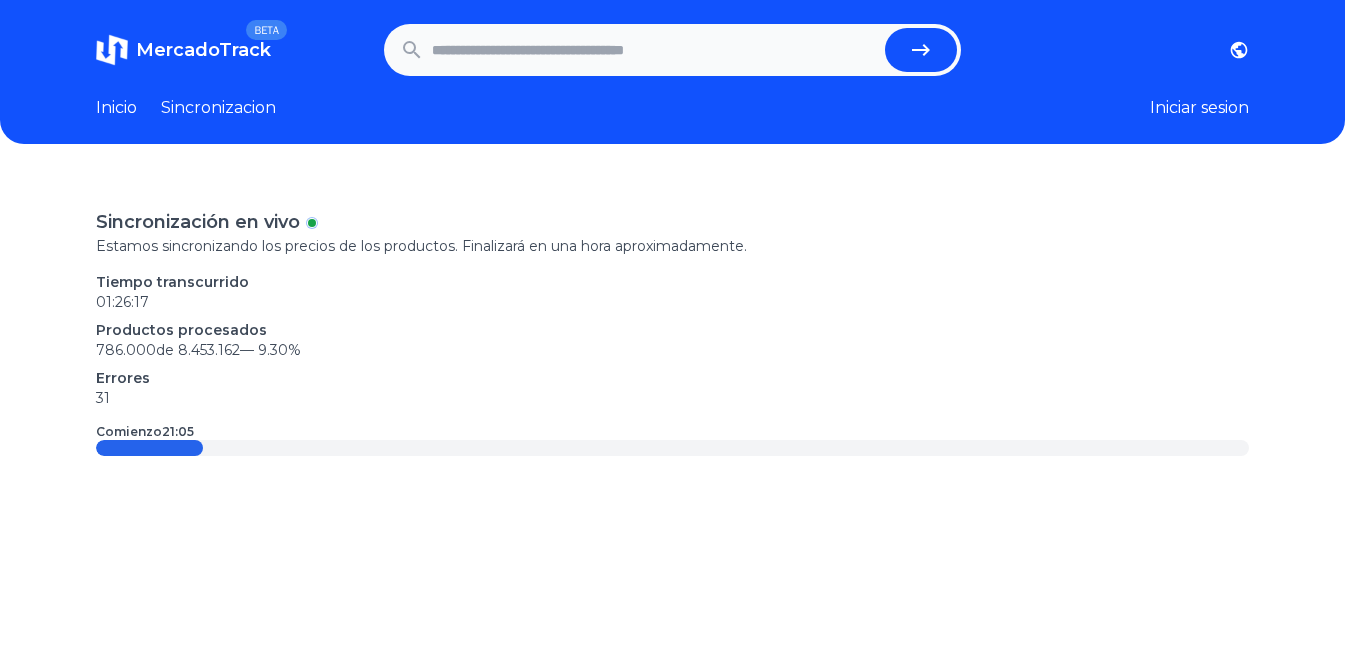 paste on "**********" 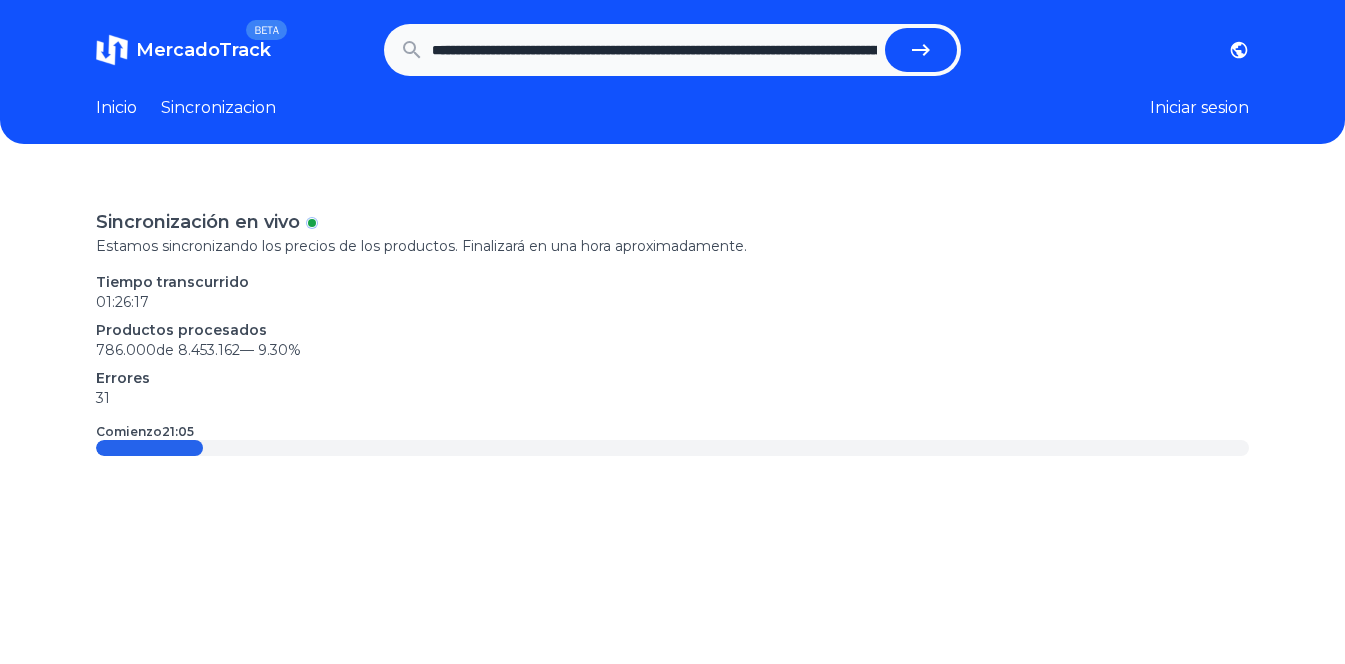 scroll, scrollTop: 0, scrollLeft: 4252, axis: horizontal 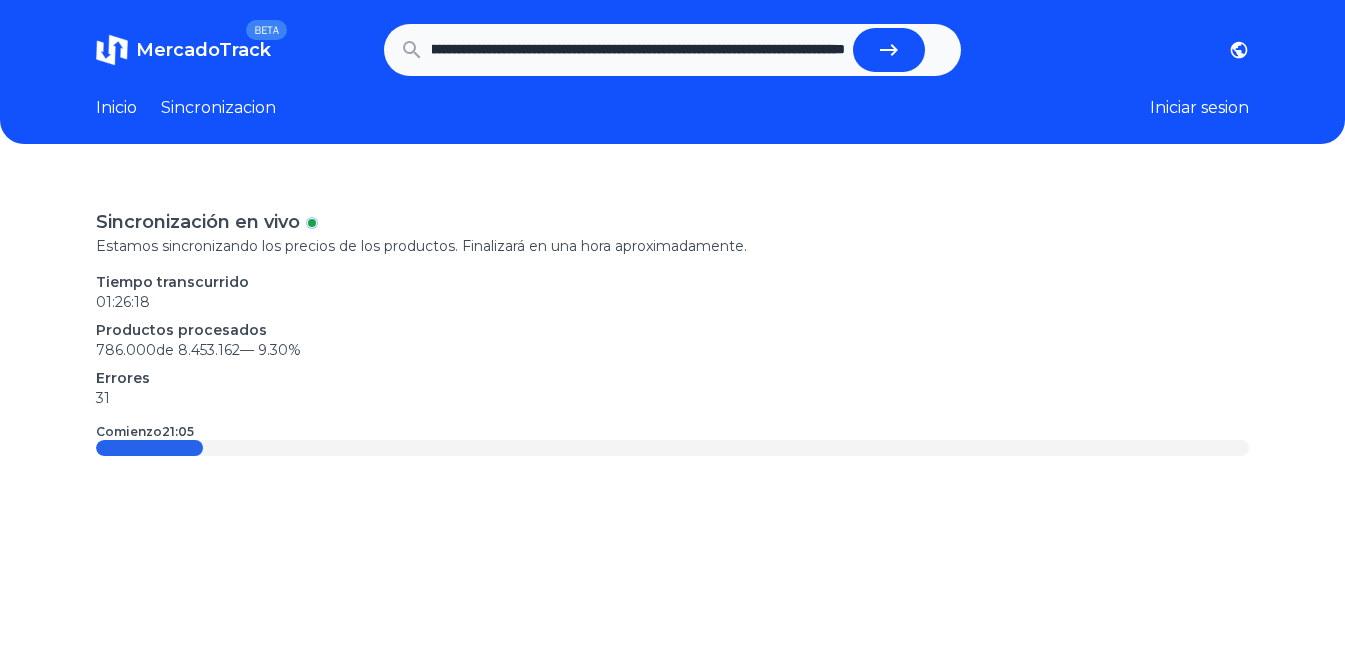 click at bounding box center (889, 50) 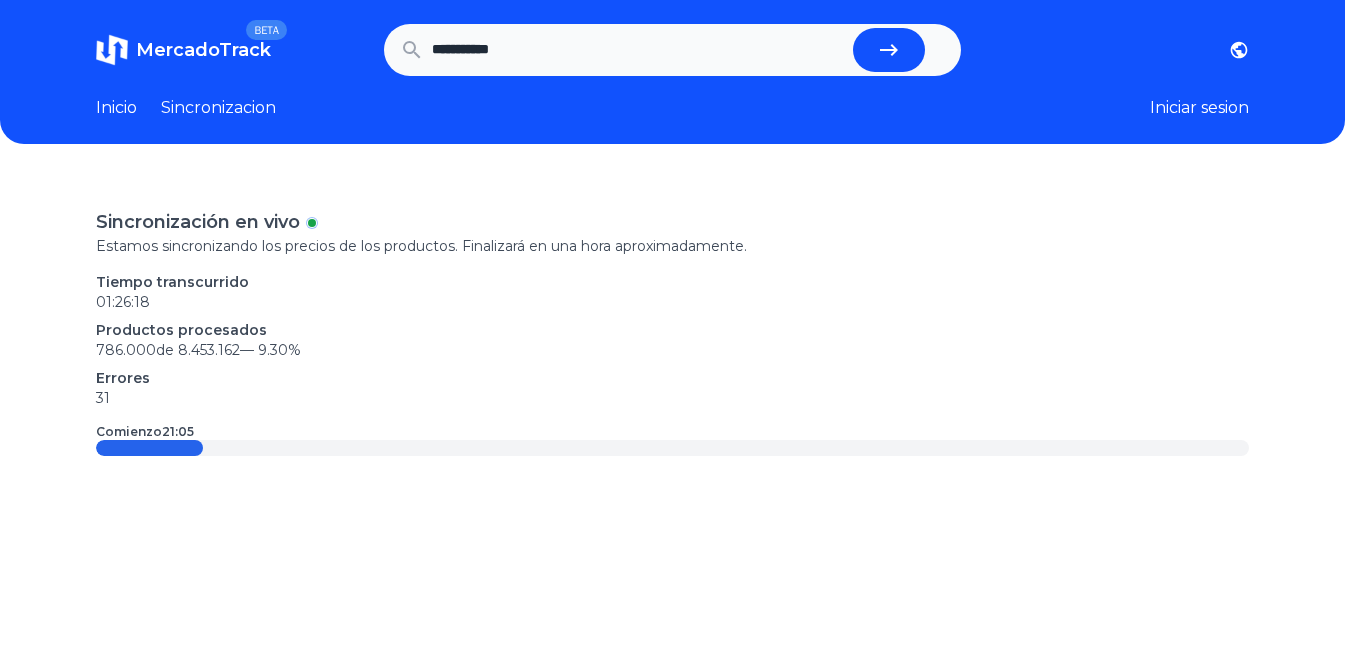scroll, scrollTop: 0, scrollLeft: 0, axis: both 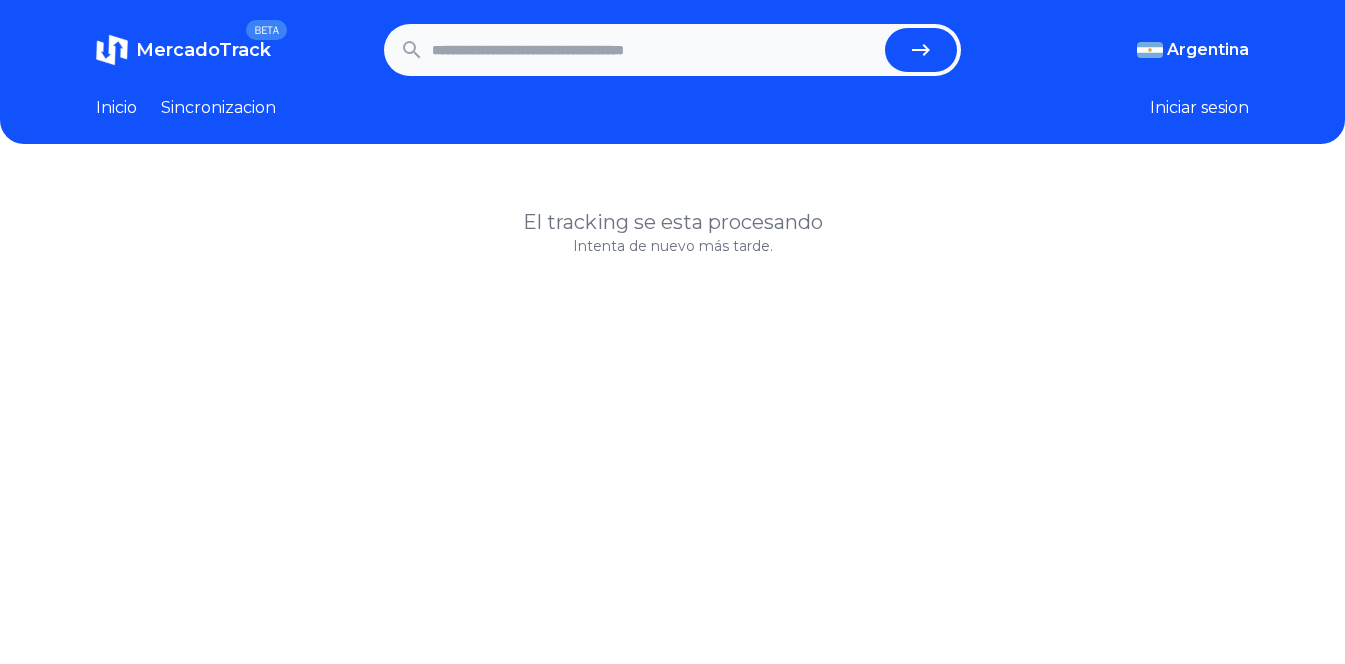click at bounding box center [654, 50] 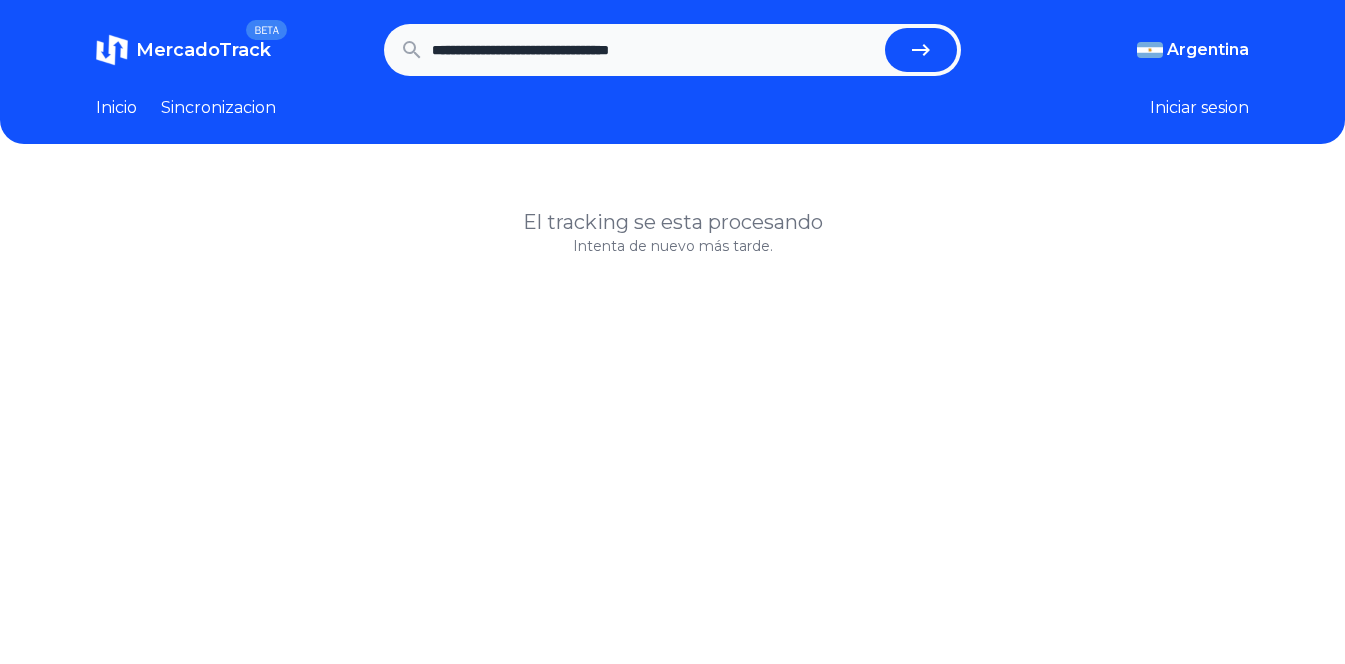 type on "**********" 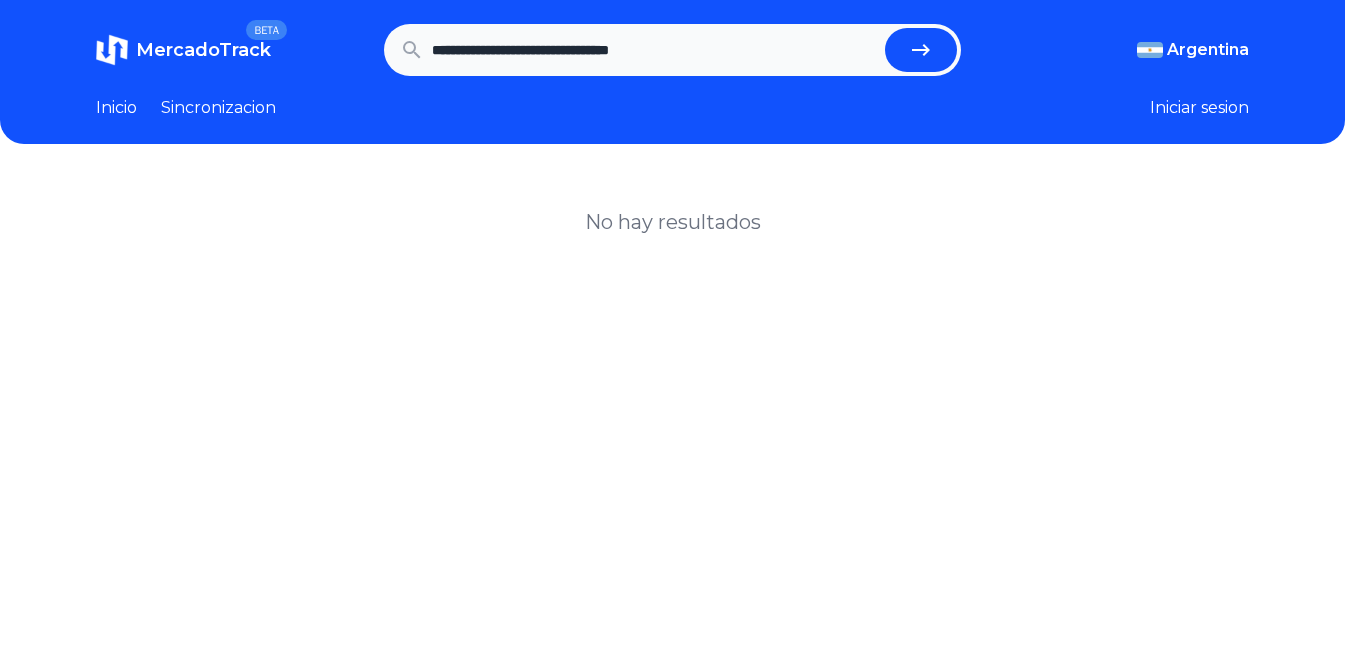 scroll, scrollTop: 0, scrollLeft: 0, axis: both 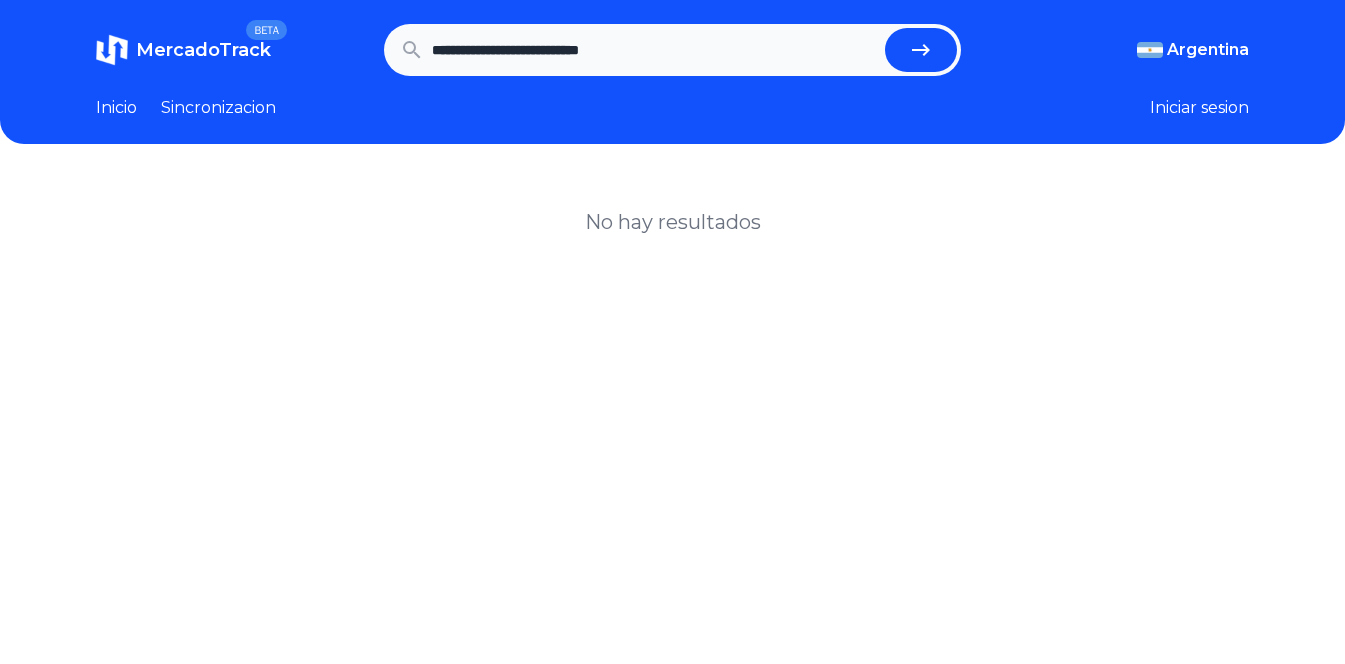 type on "**********" 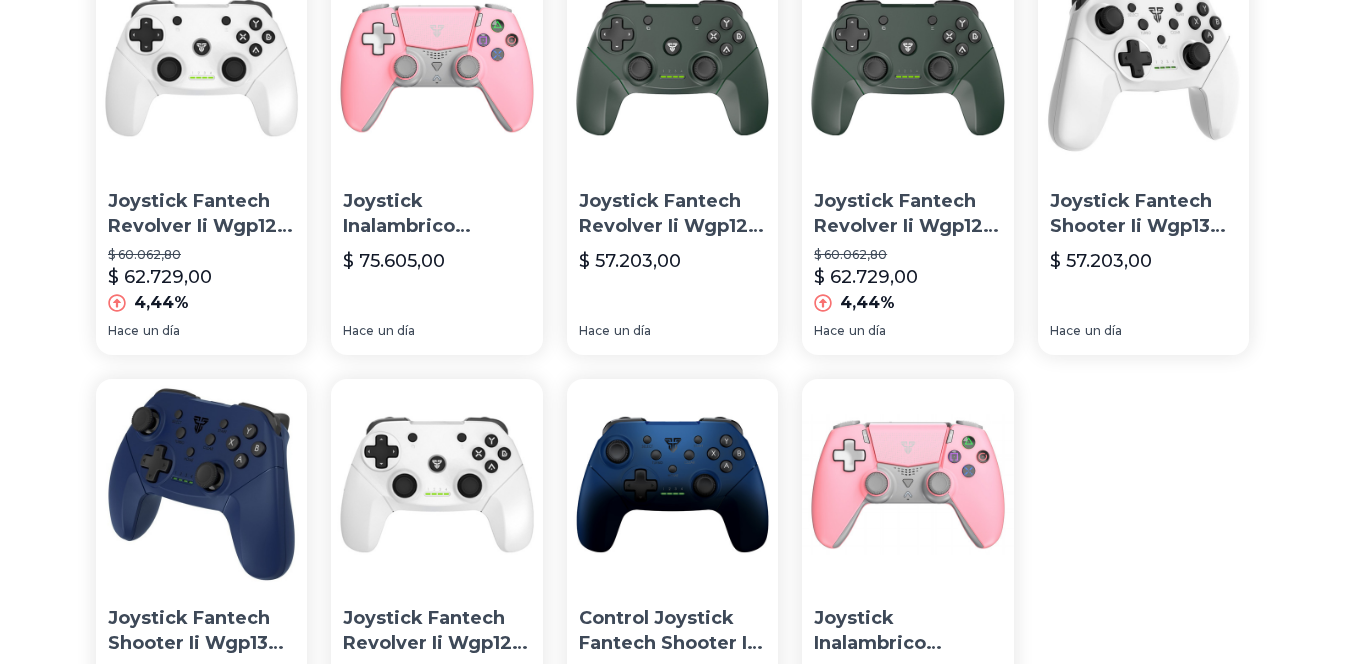 scroll, scrollTop: 200, scrollLeft: 0, axis: vertical 